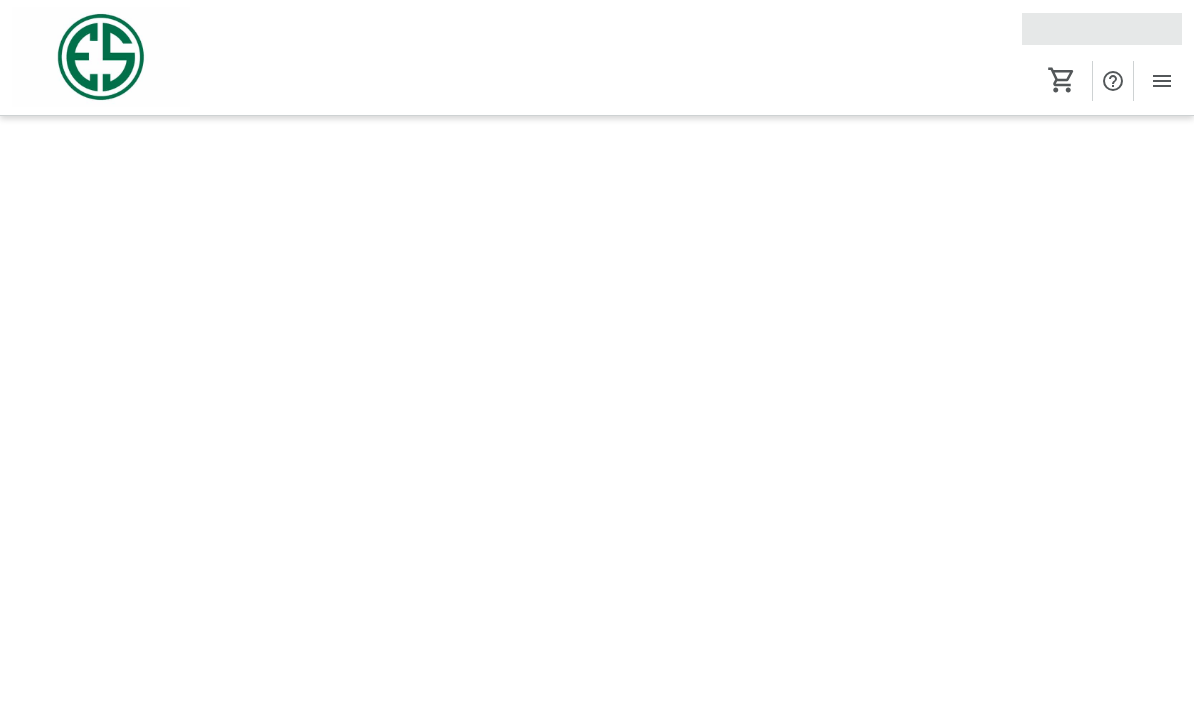 scroll, scrollTop: 1, scrollLeft: 0, axis: vertical 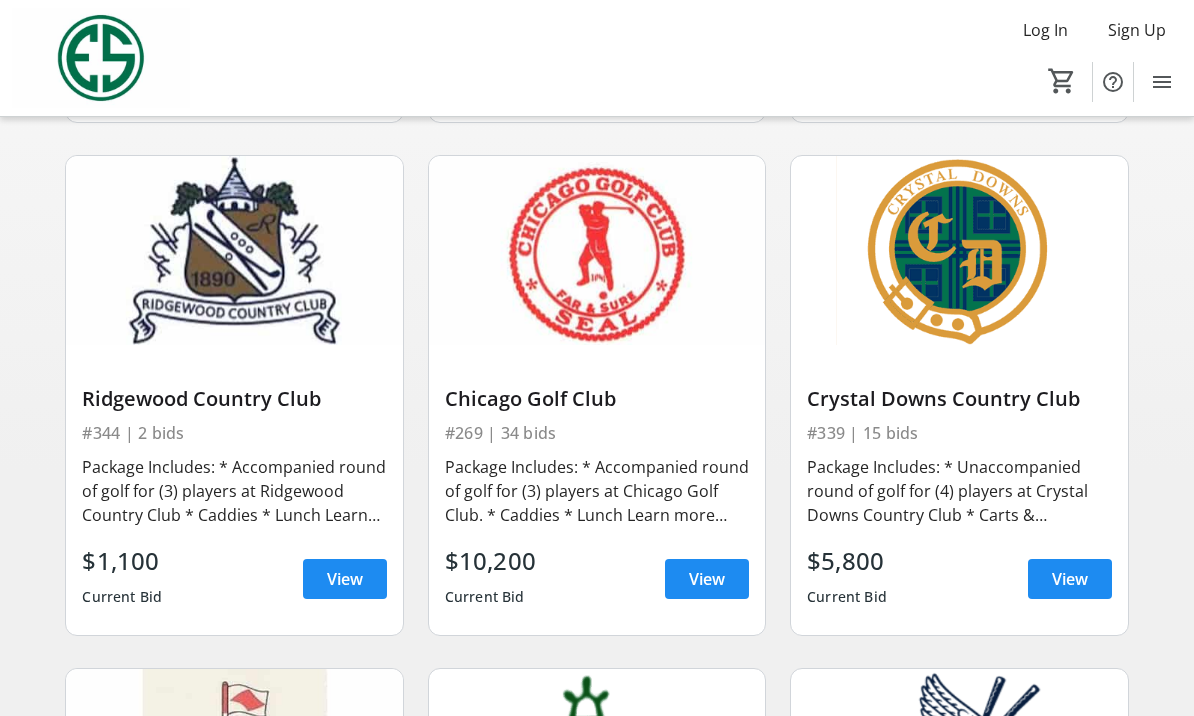 click at bounding box center [1070, 579] 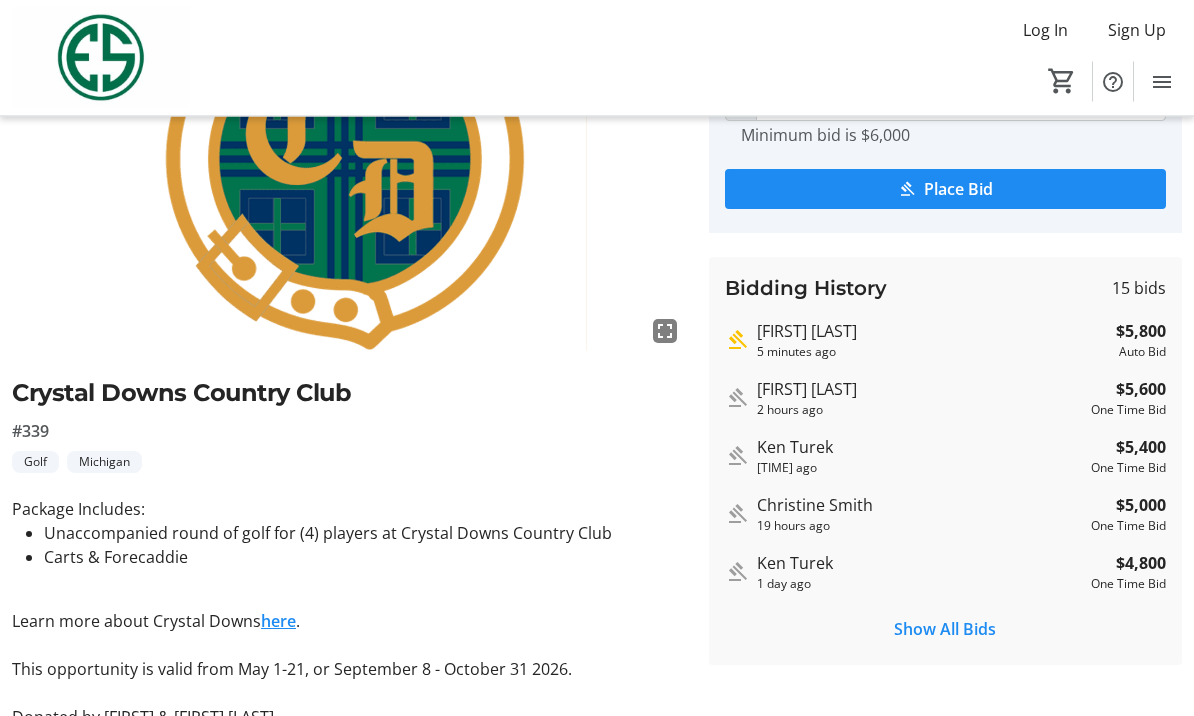 scroll, scrollTop: 235, scrollLeft: 0, axis: vertical 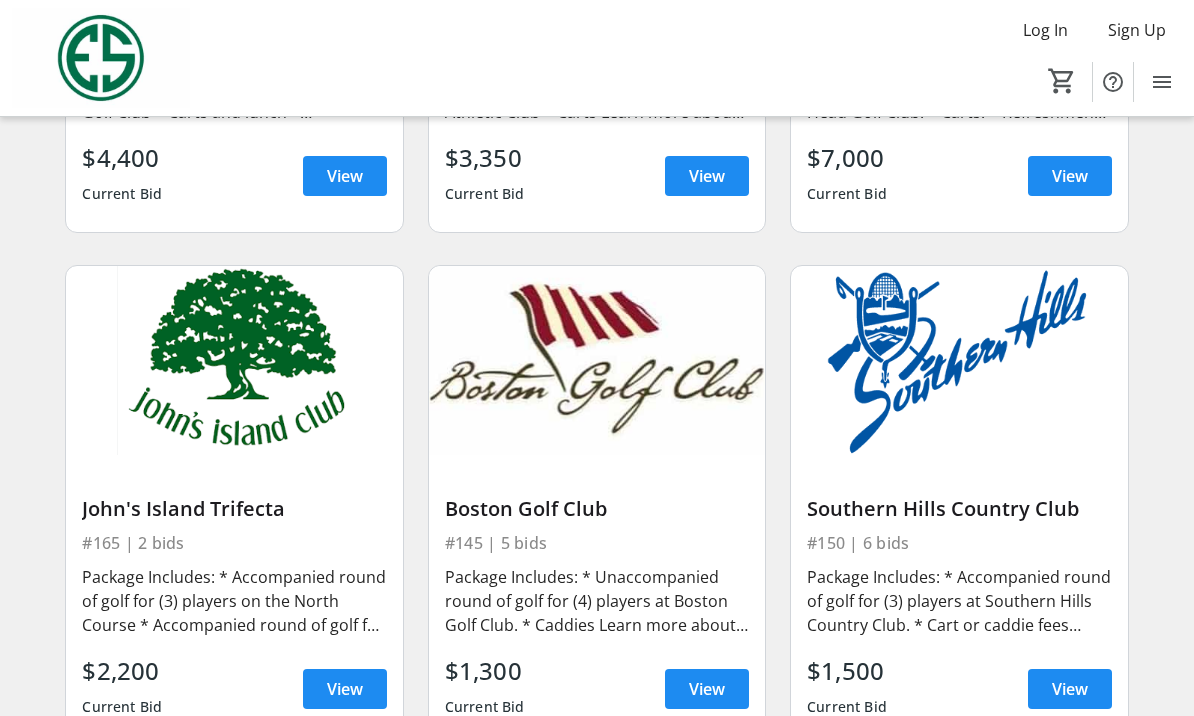 click at bounding box center (345, 689) 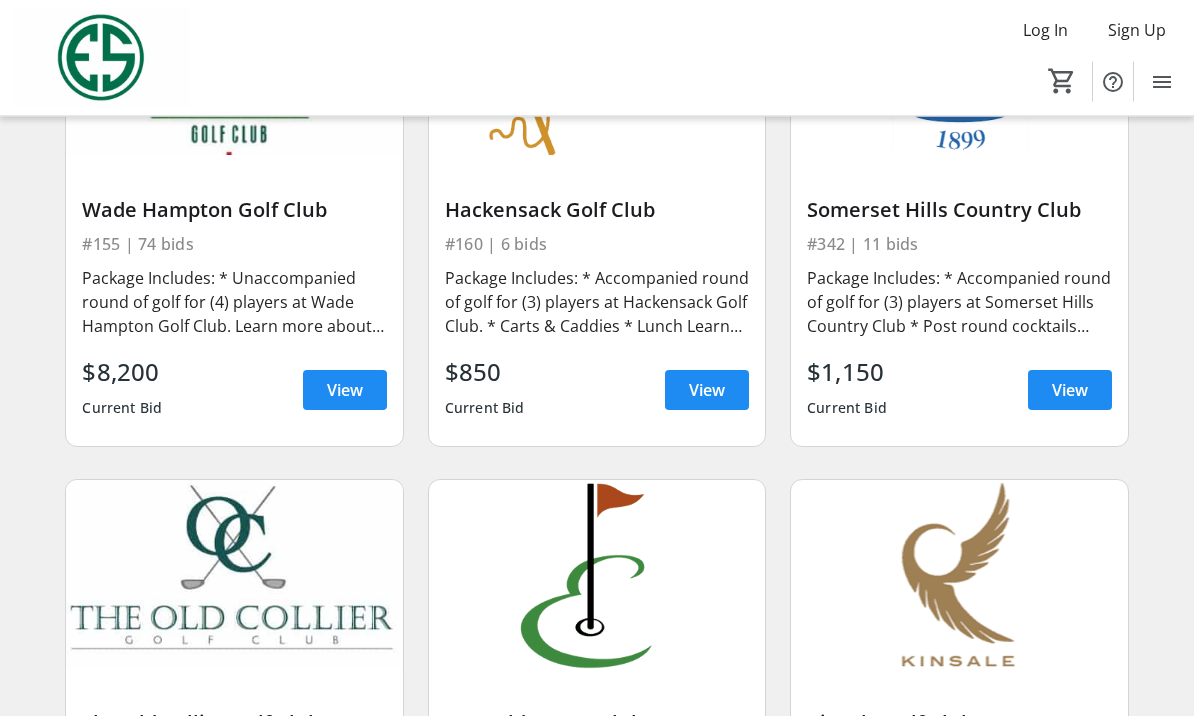 scroll, scrollTop: 3924, scrollLeft: 0, axis: vertical 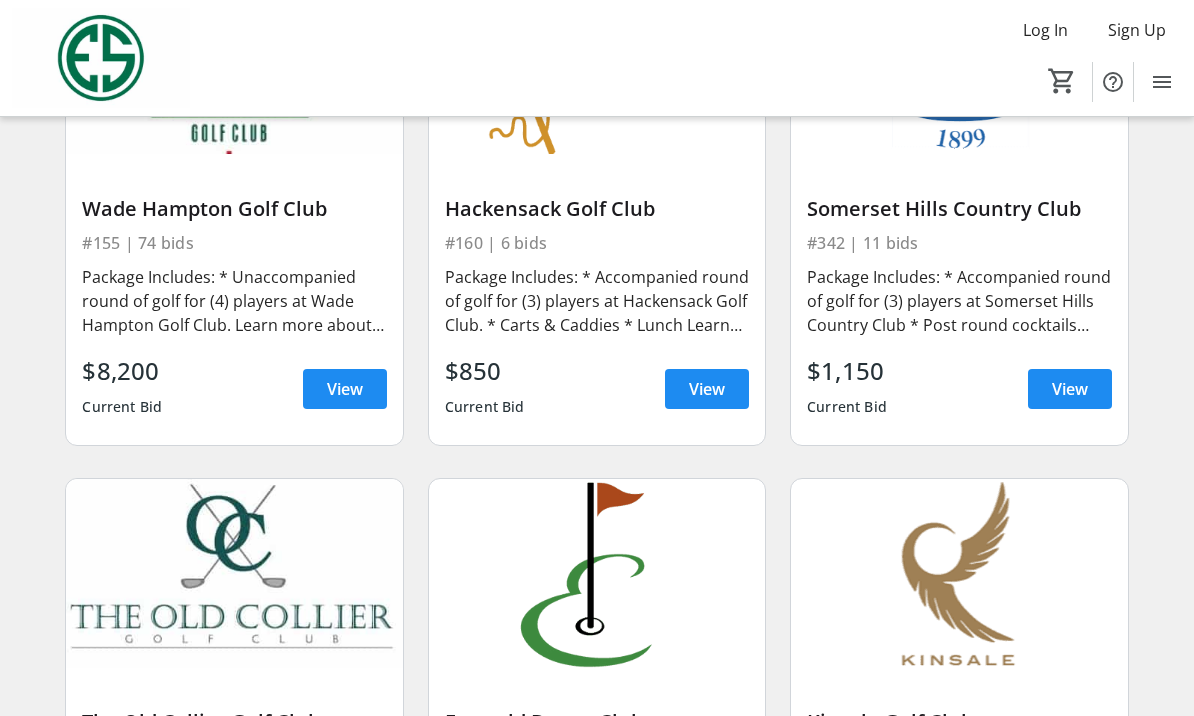 click on "Somerset Hills Country Club" at bounding box center (959, 209) 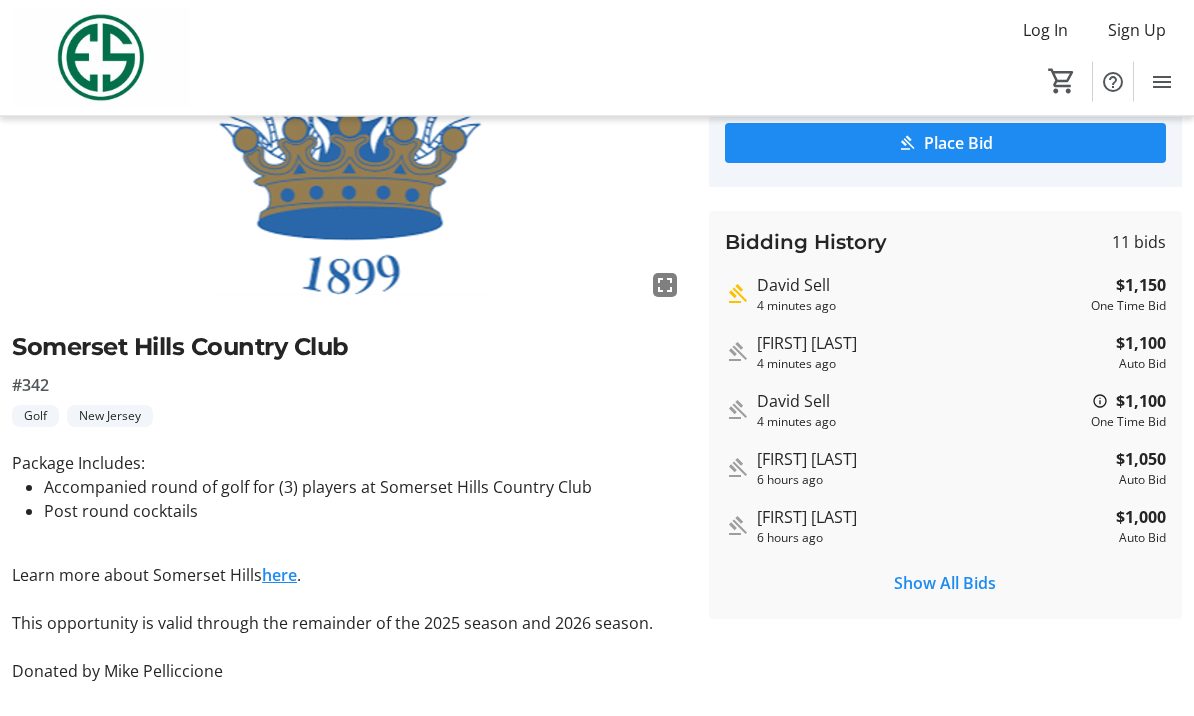 scroll, scrollTop: 283, scrollLeft: 0, axis: vertical 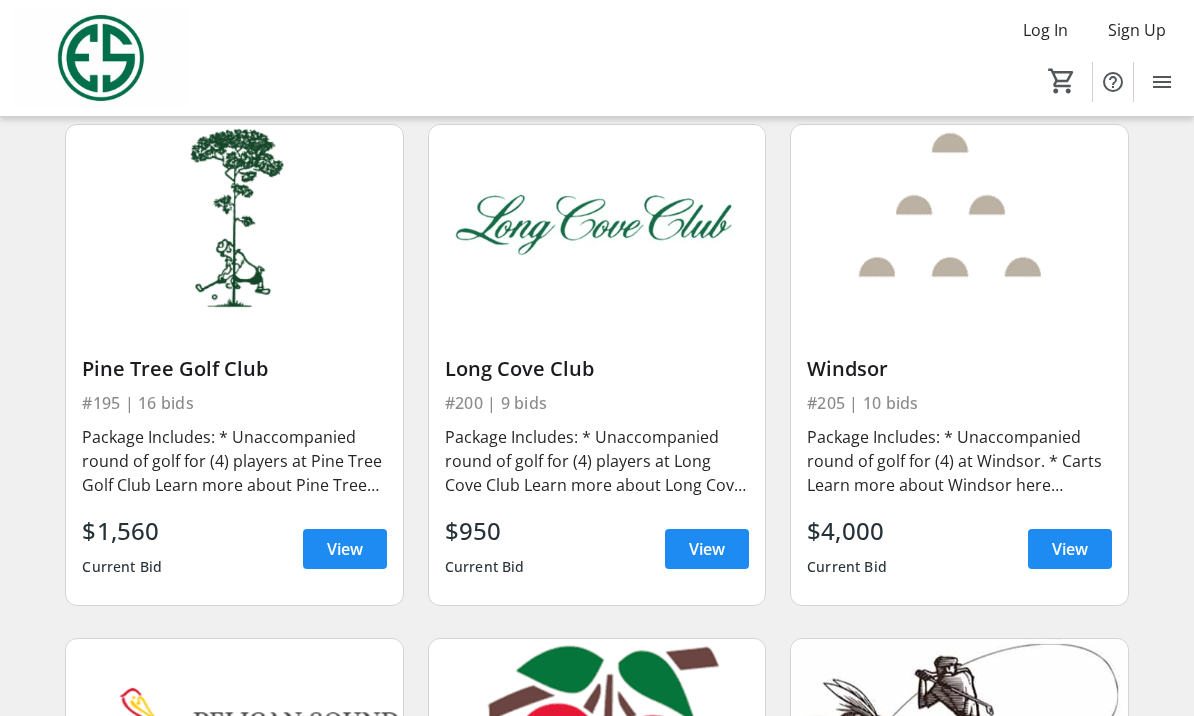 click on "View" at bounding box center (1070, 549) 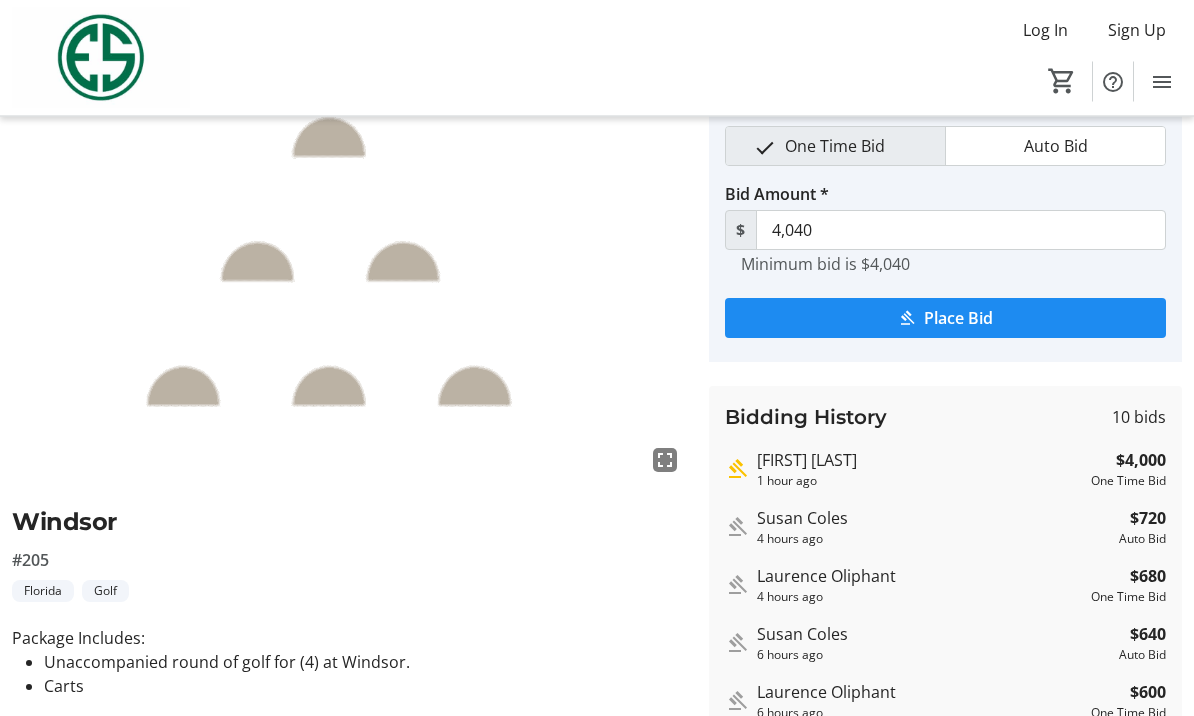 scroll, scrollTop: 89, scrollLeft: 0, axis: vertical 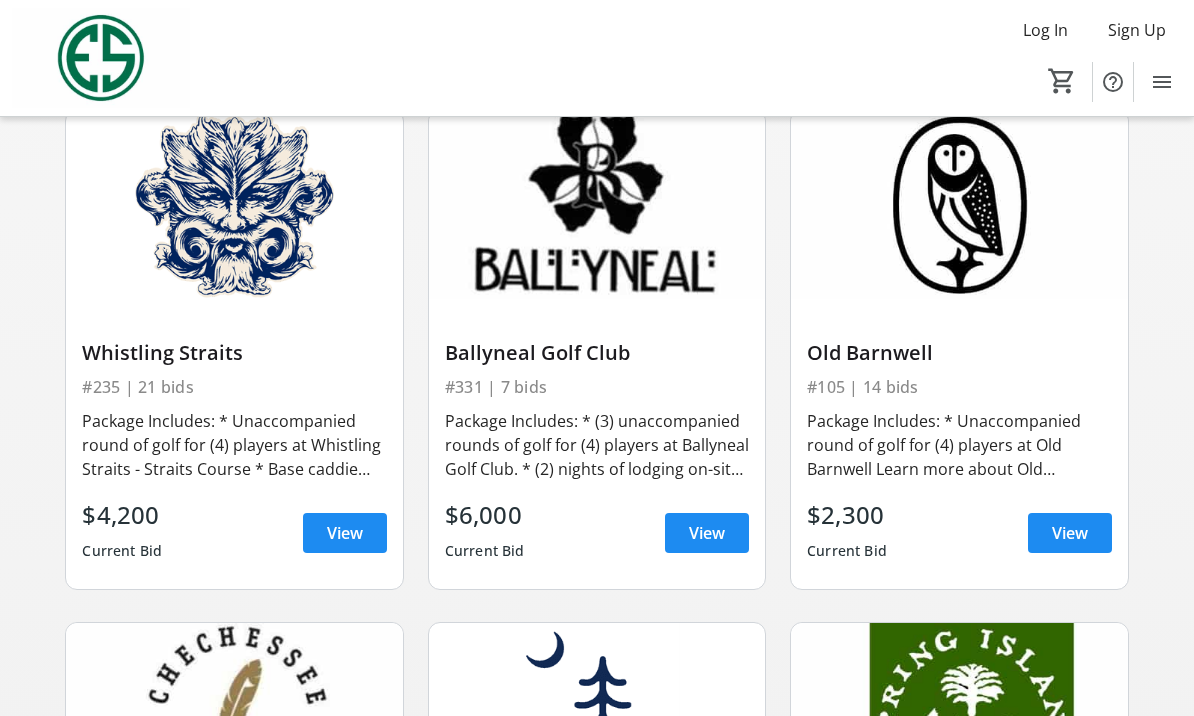 click on "View" at bounding box center (1070, 533) 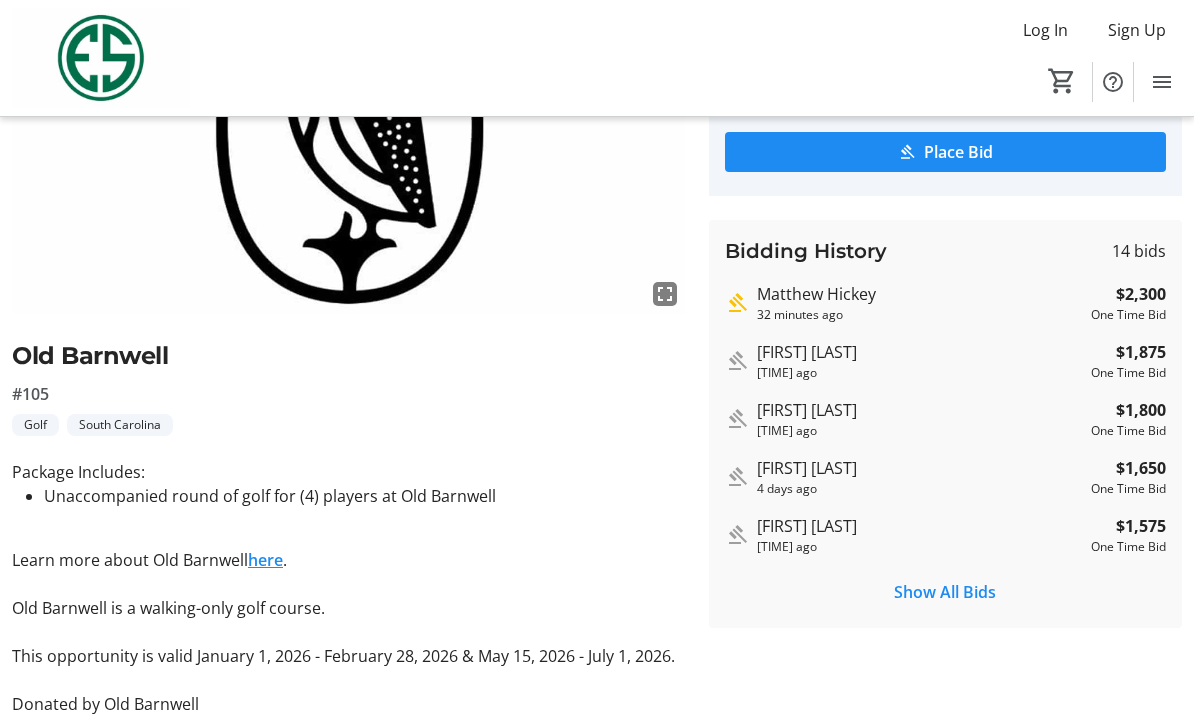 scroll, scrollTop: 259, scrollLeft: 0, axis: vertical 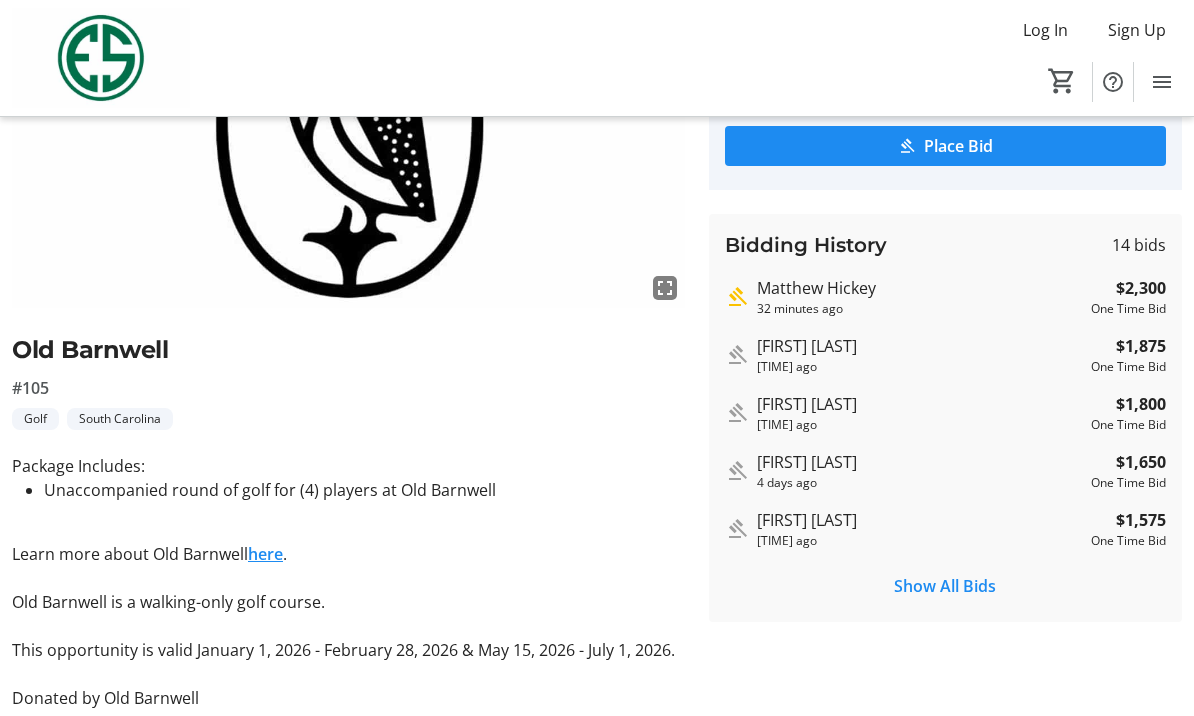 click on "here" 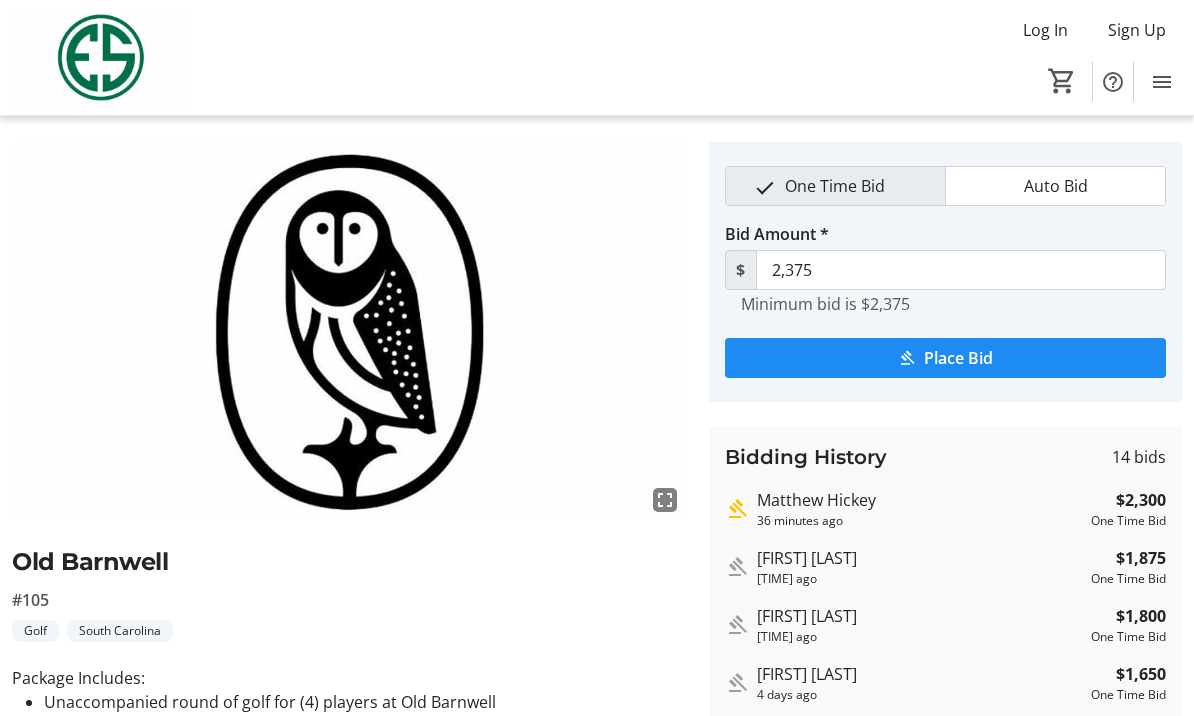 scroll, scrollTop: 0, scrollLeft: 0, axis: both 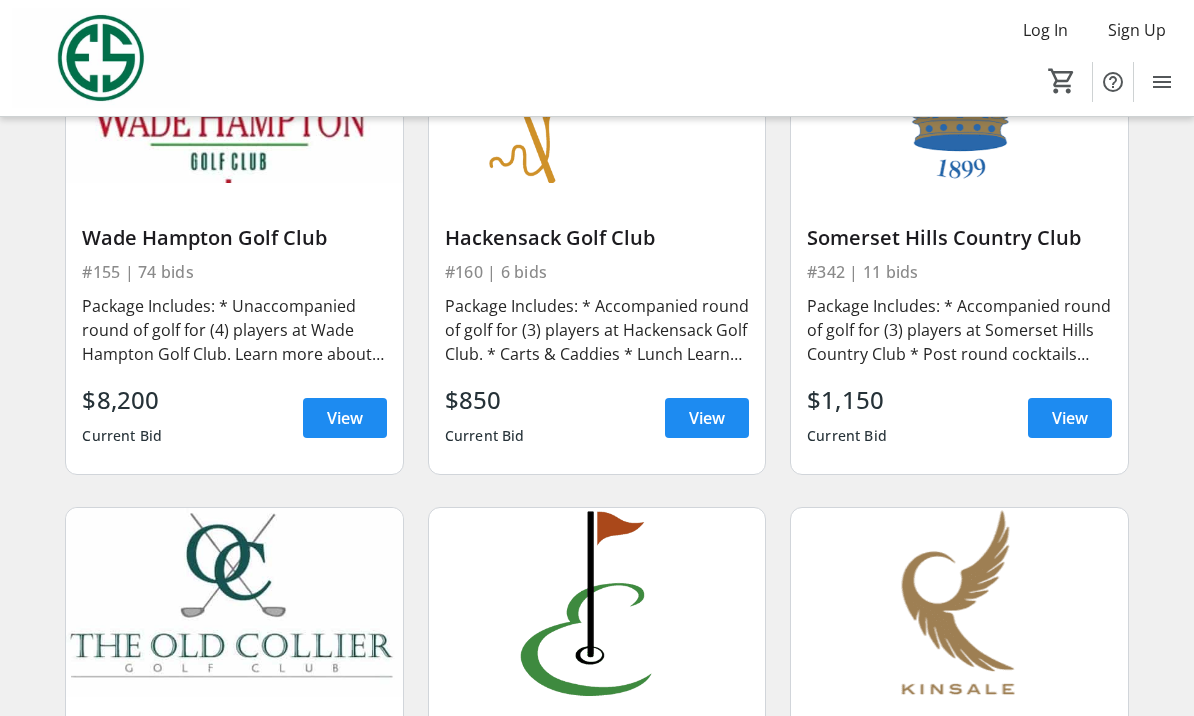 click on "View" at bounding box center [1070, 418] 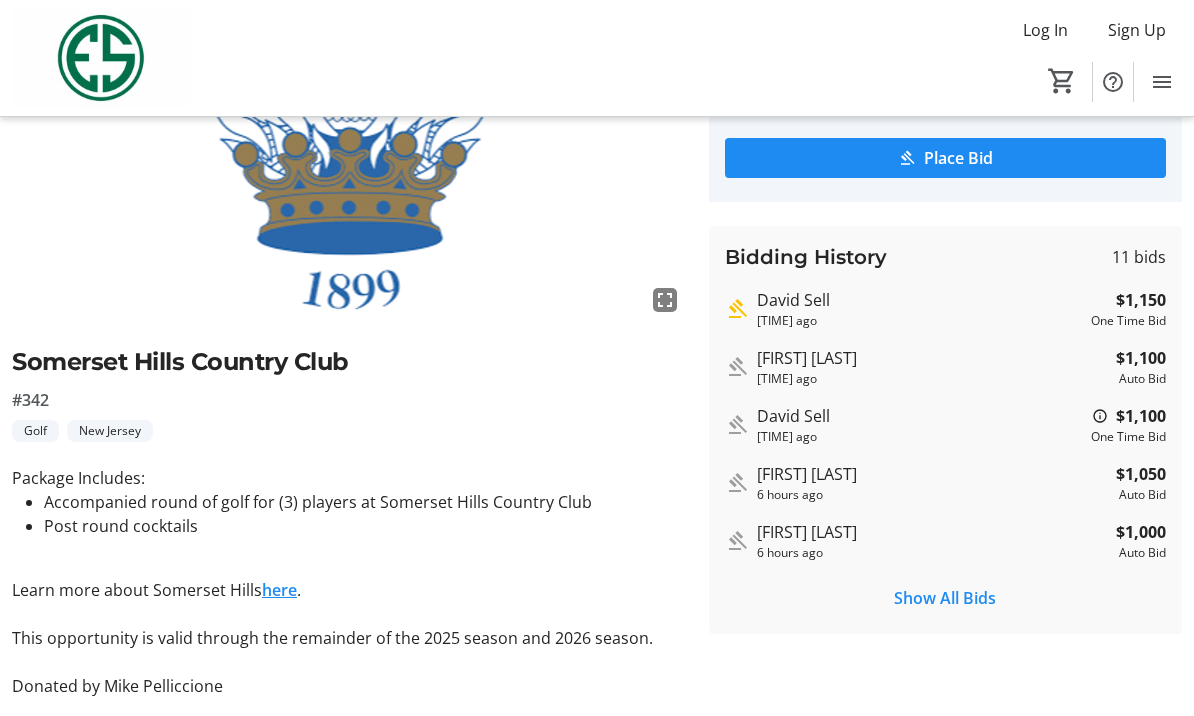 scroll, scrollTop: 283, scrollLeft: 0, axis: vertical 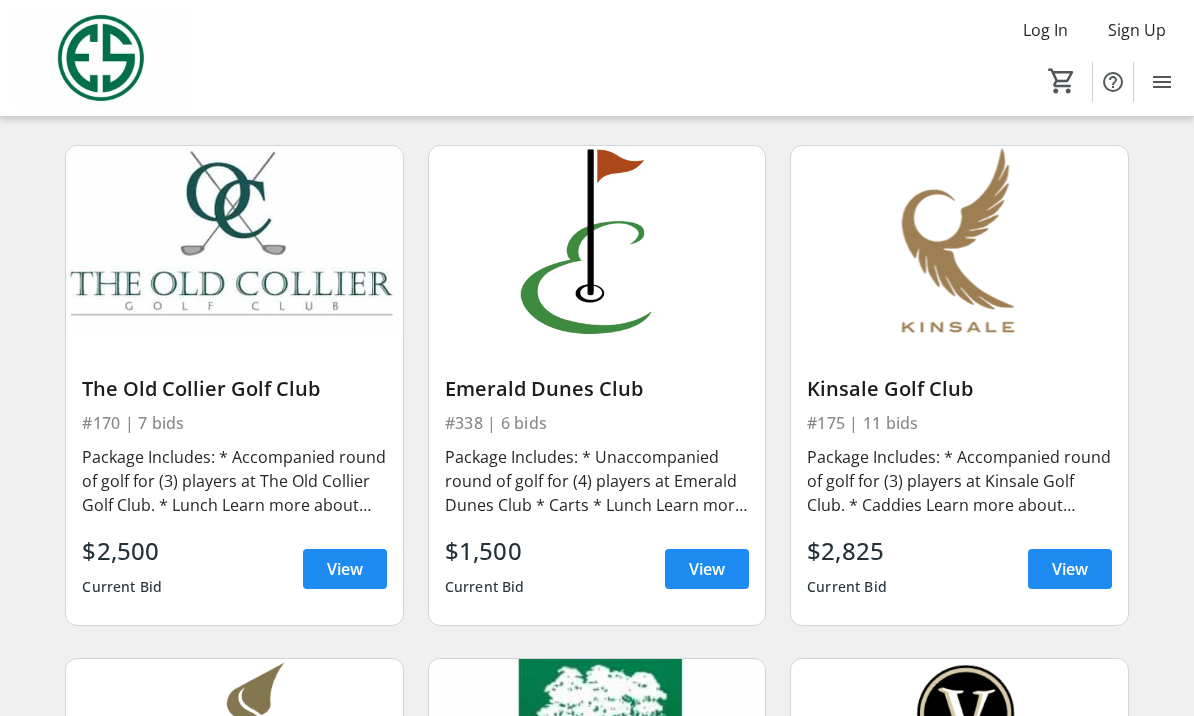 click at bounding box center (345, 569) 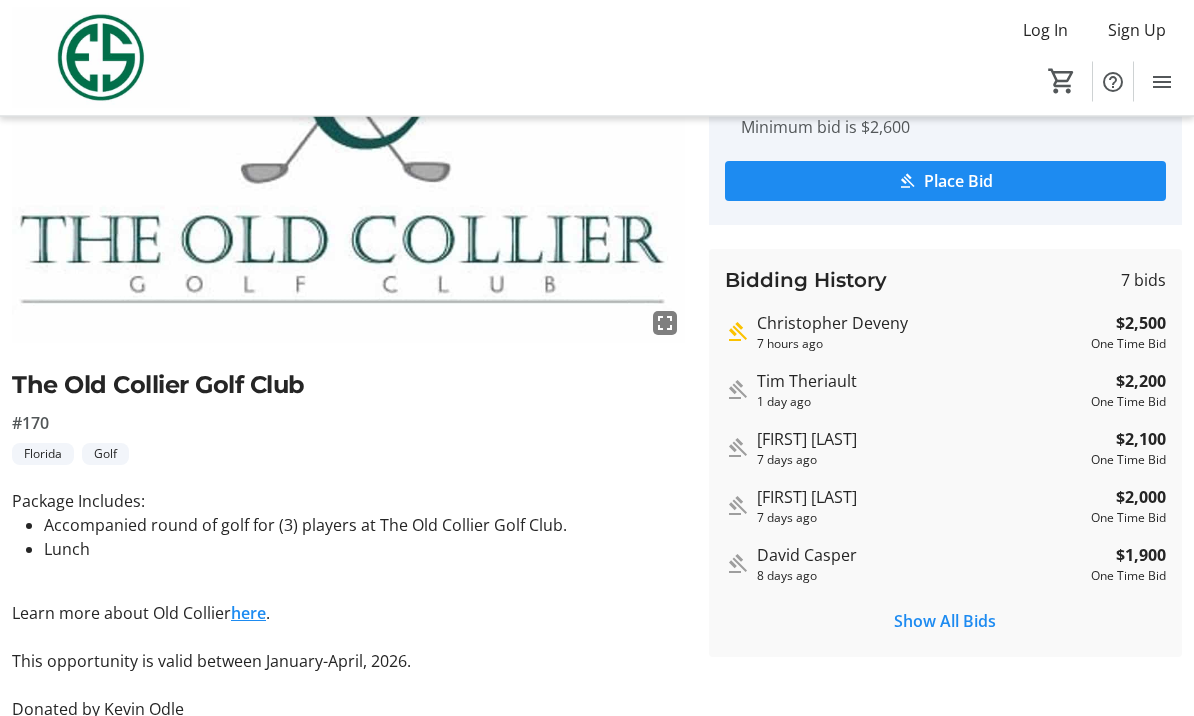 scroll, scrollTop: 235, scrollLeft: 0, axis: vertical 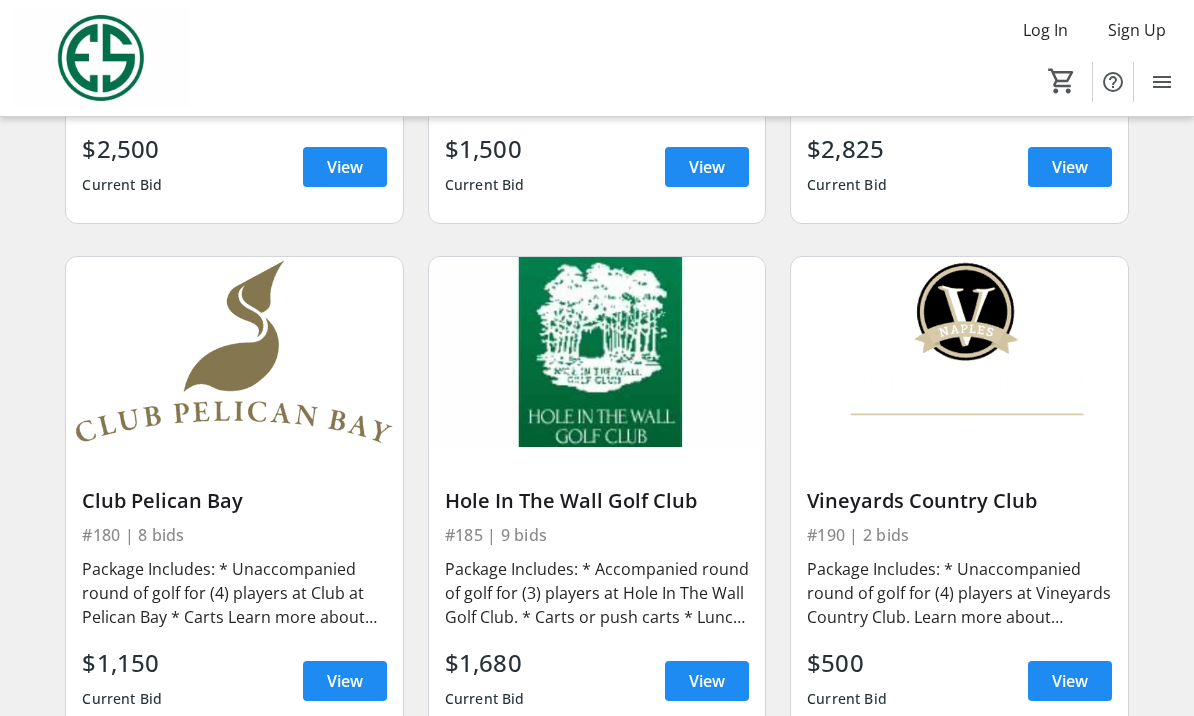 click at bounding box center (707, 681) 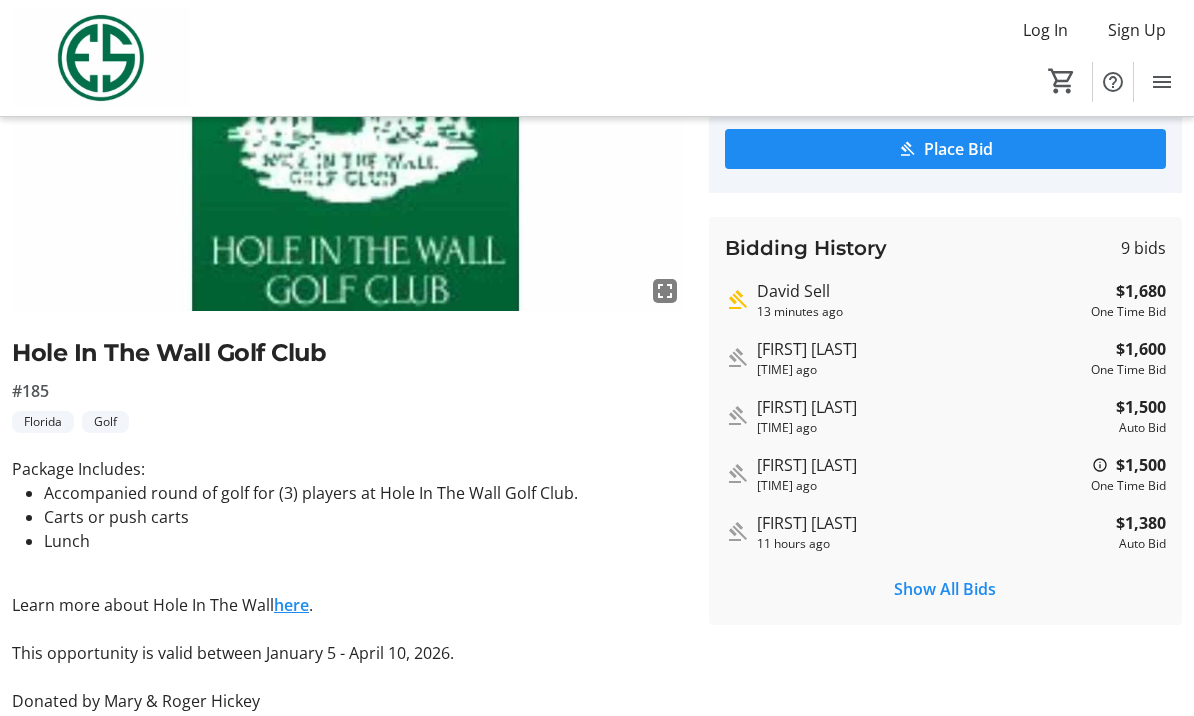 scroll, scrollTop: 259, scrollLeft: 0, axis: vertical 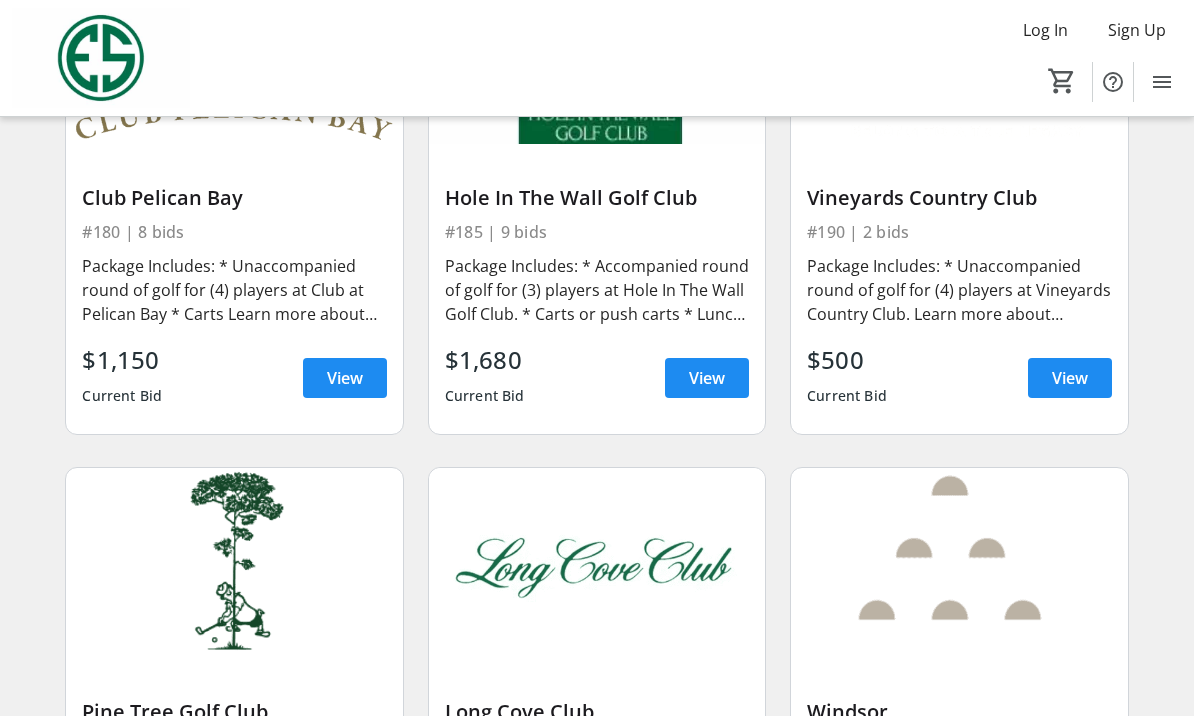 click on "View" at bounding box center [1070, 378] 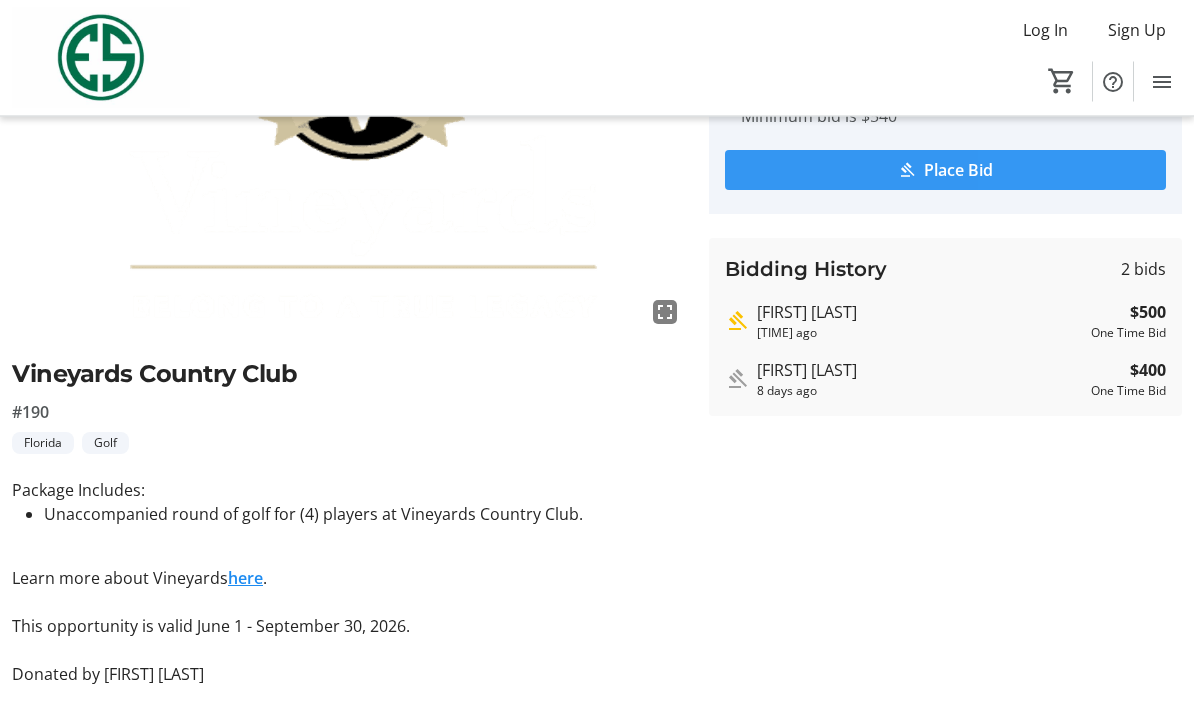 scroll, scrollTop: 235, scrollLeft: 0, axis: vertical 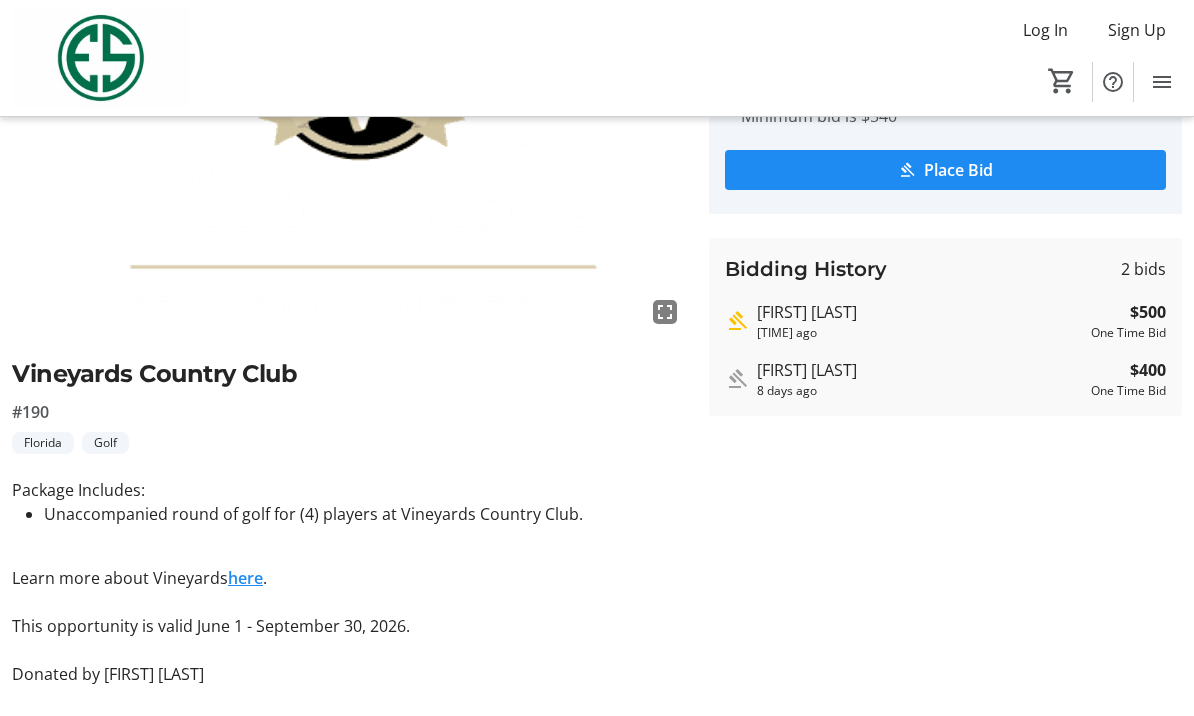 click on "here" 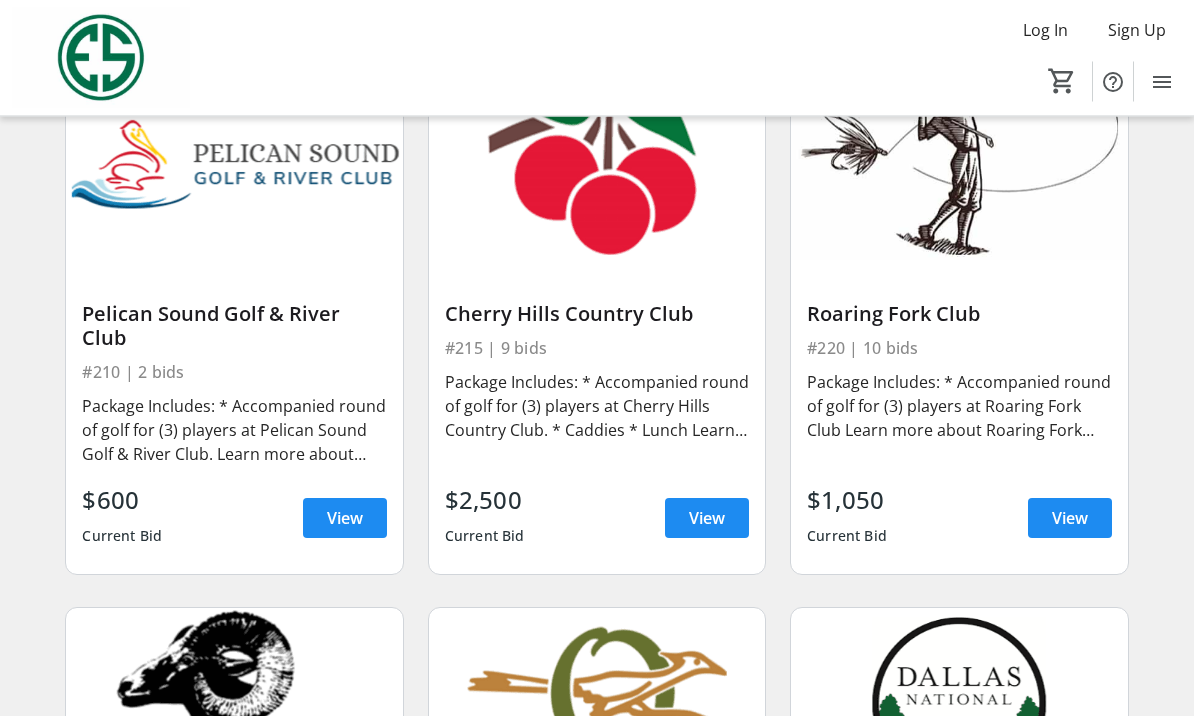 scroll, scrollTop: 5874, scrollLeft: 0, axis: vertical 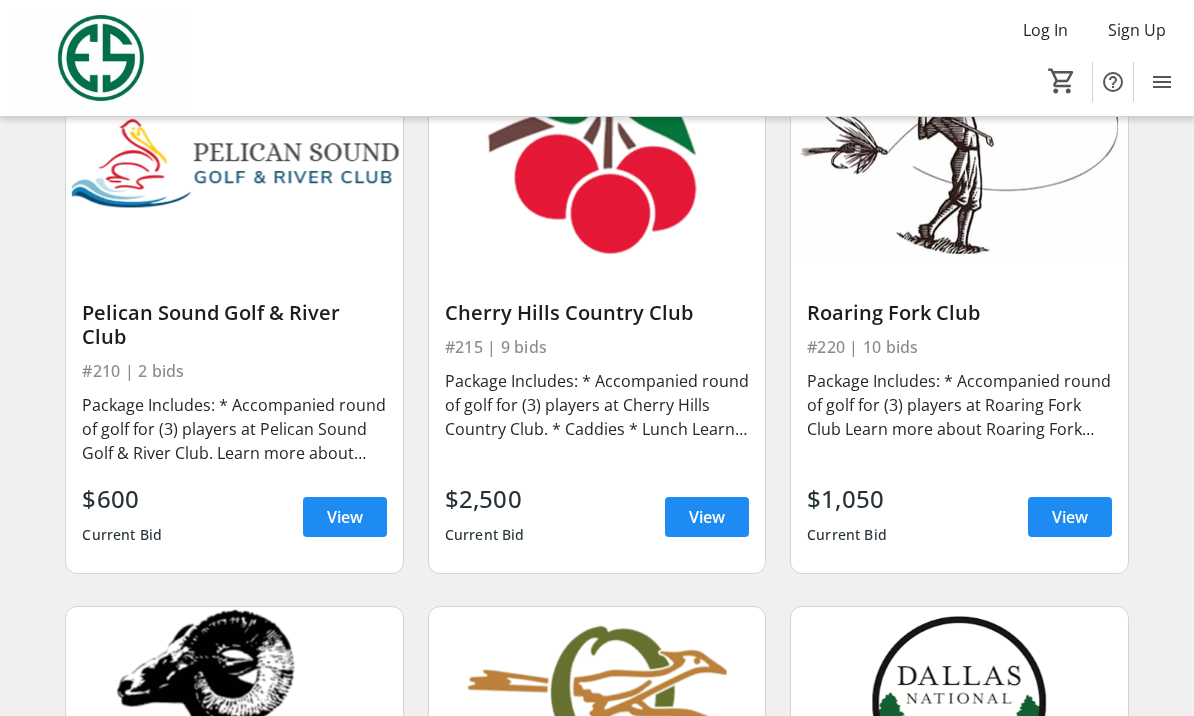 click on "View" at bounding box center [1070, 517] 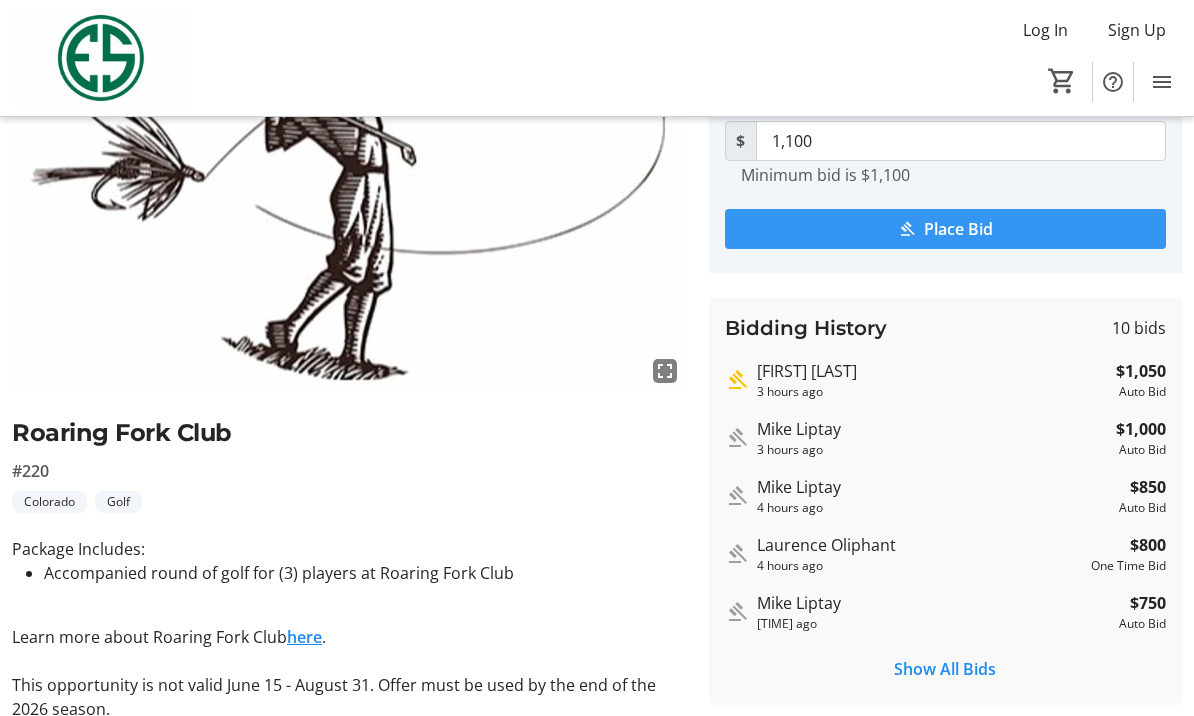 scroll, scrollTop: 0, scrollLeft: 0, axis: both 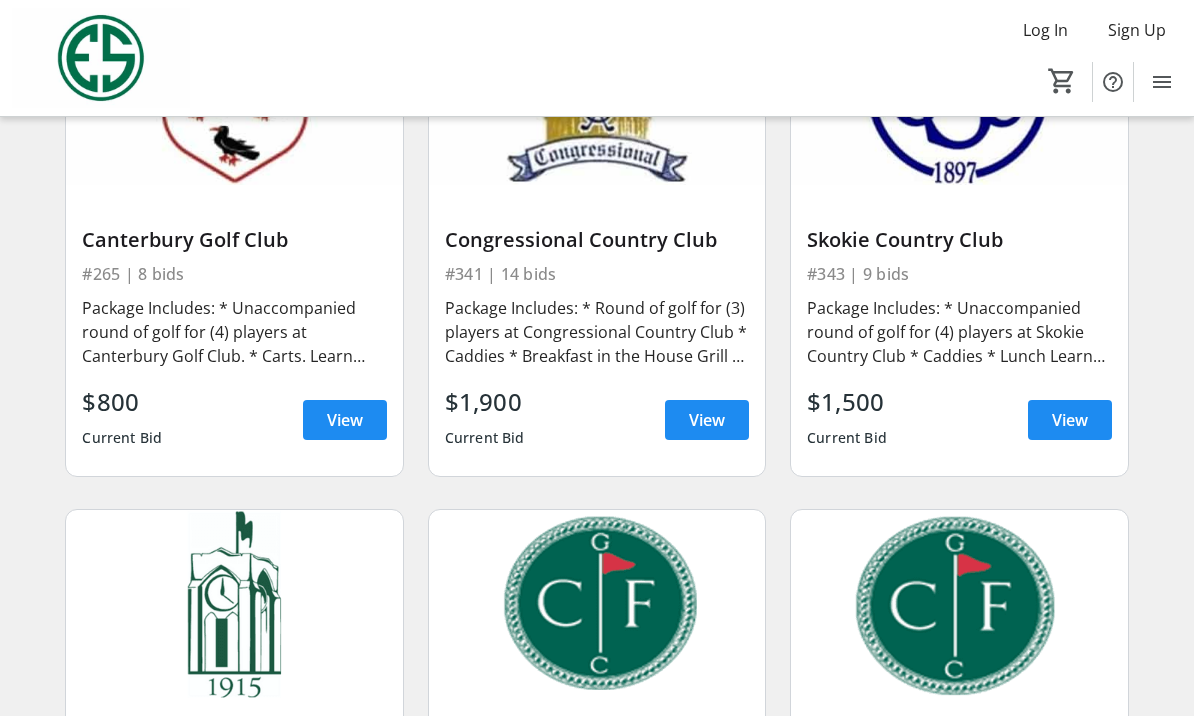 click on "View" at bounding box center [1070, 420] 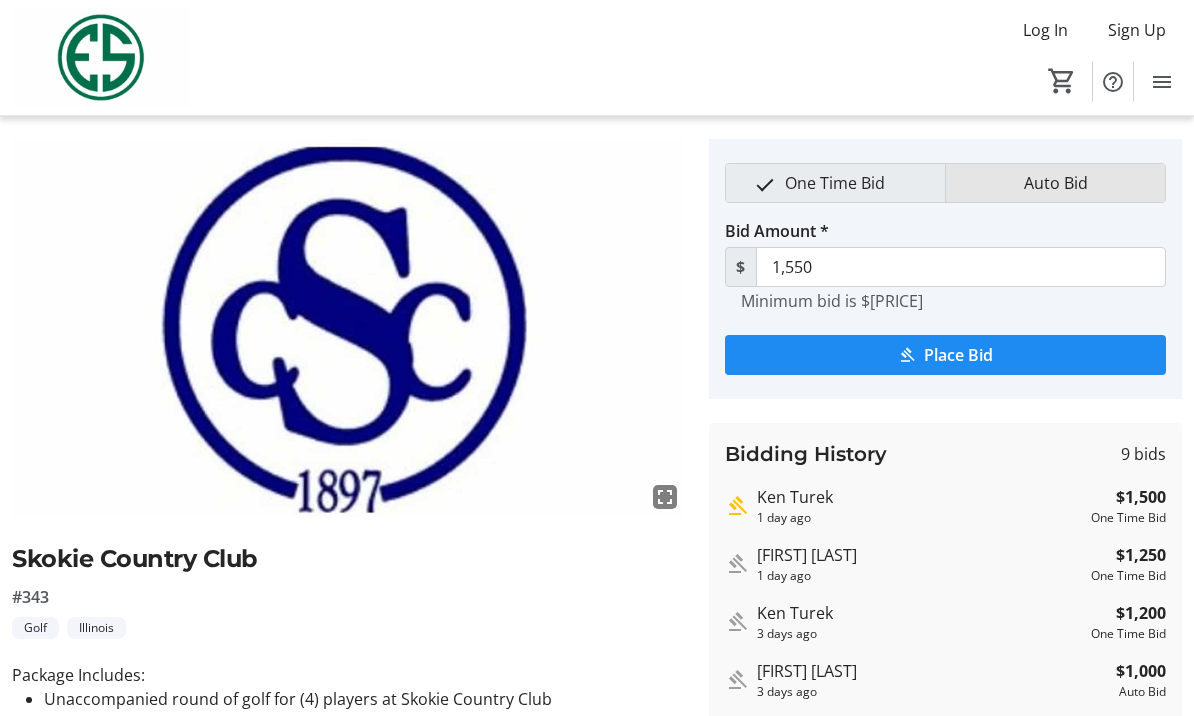 scroll, scrollTop: 65, scrollLeft: 0, axis: vertical 